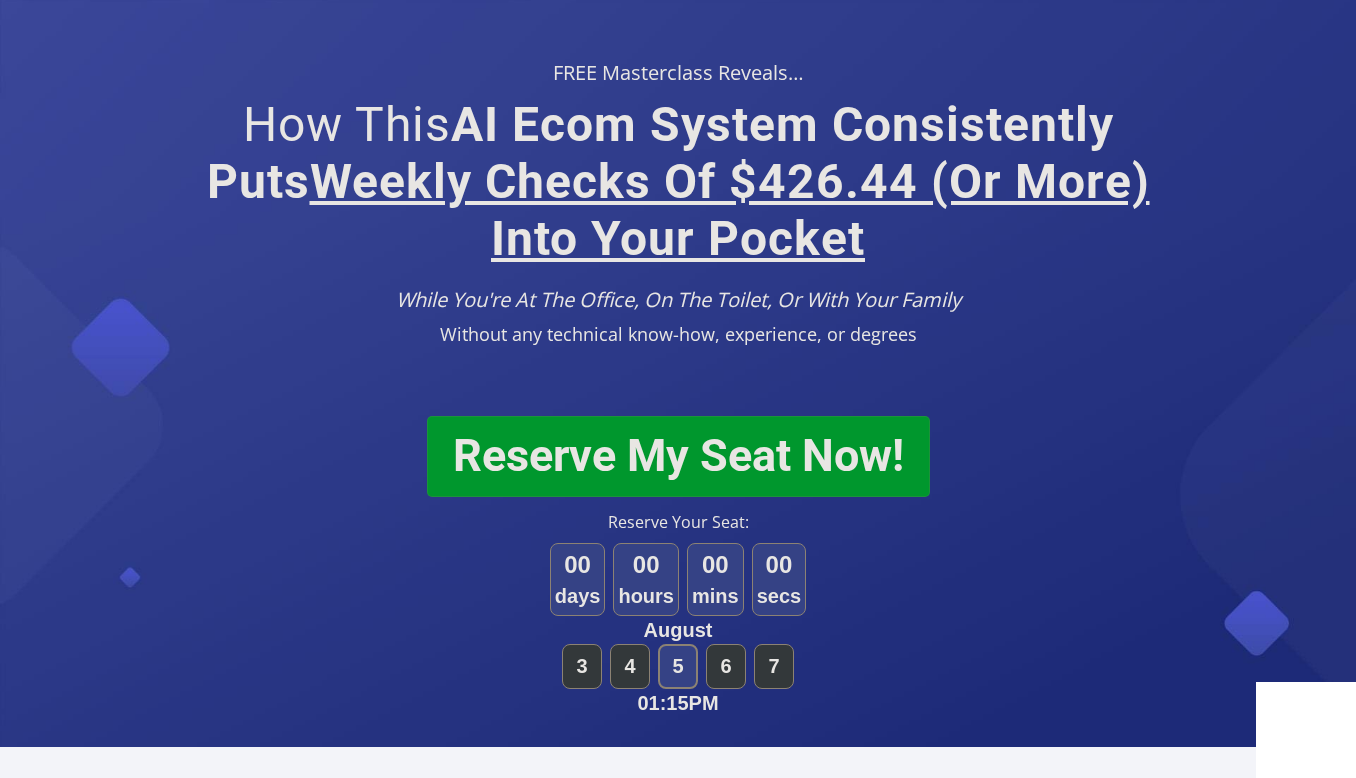 scroll, scrollTop: 690, scrollLeft: 0, axis: vertical 